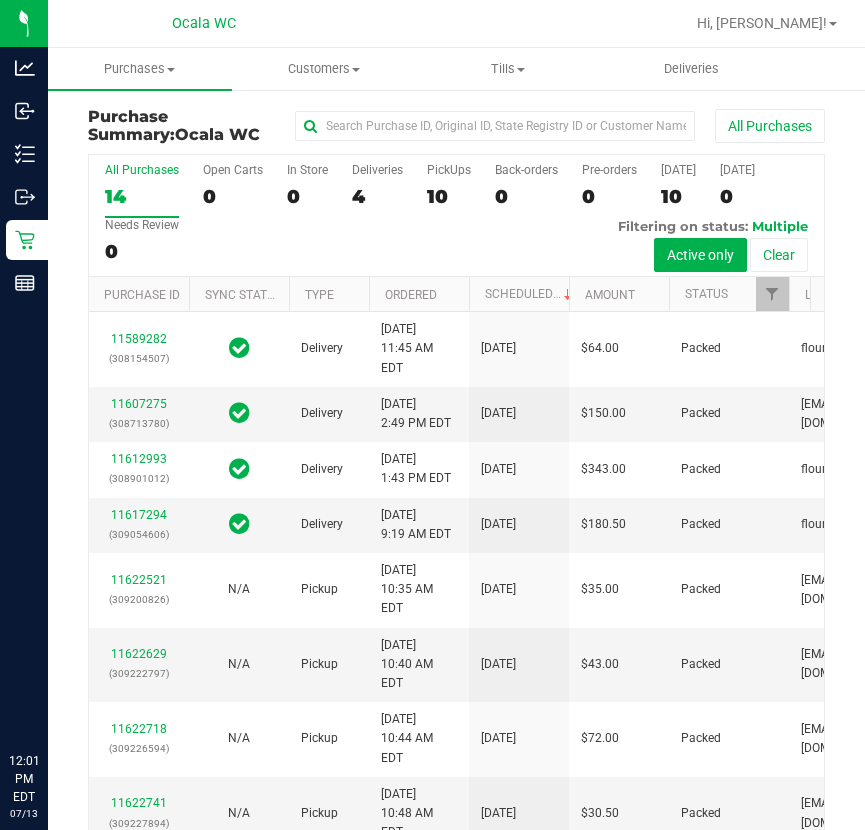 scroll, scrollTop: 0, scrollLeft: 0, axis: both 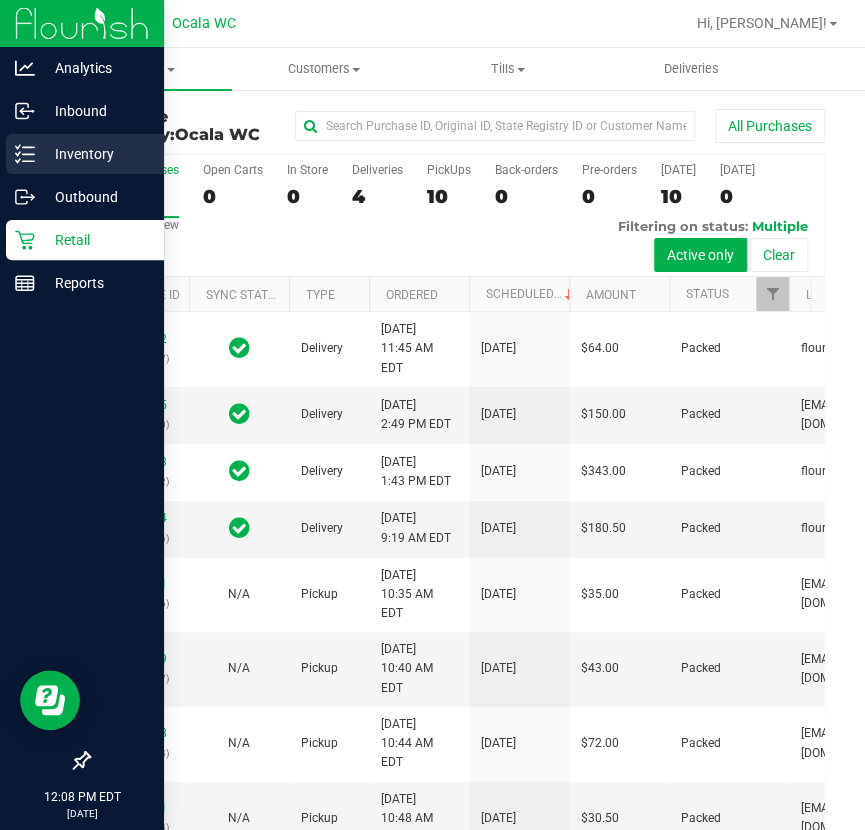 click on "Inventory" at bounding box center (85, 154) 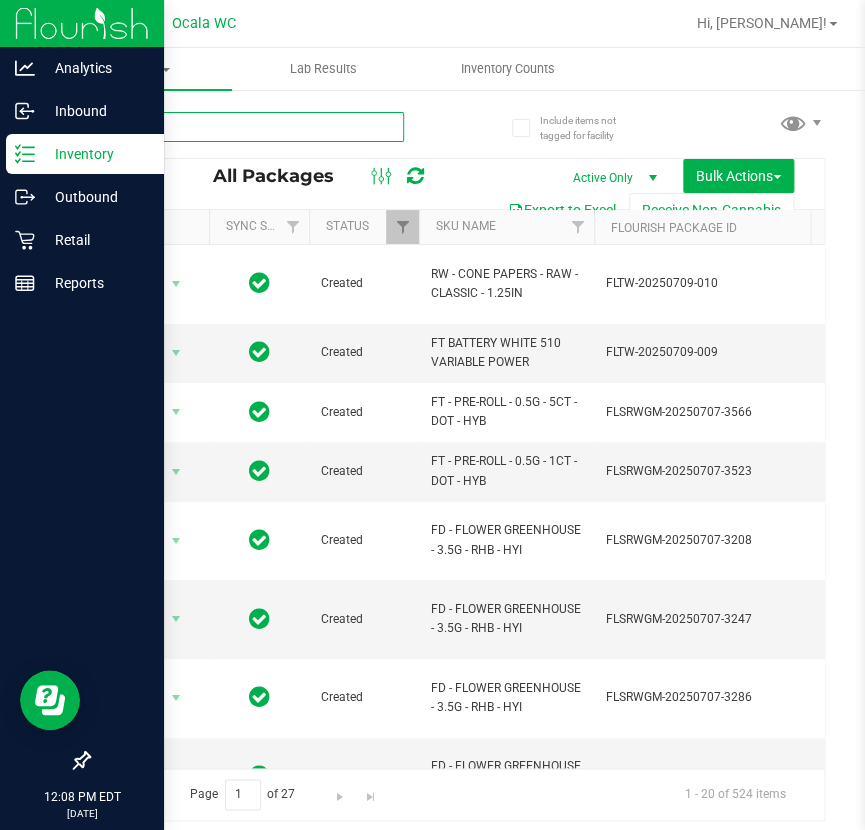 click at bounding box center (246, 127) 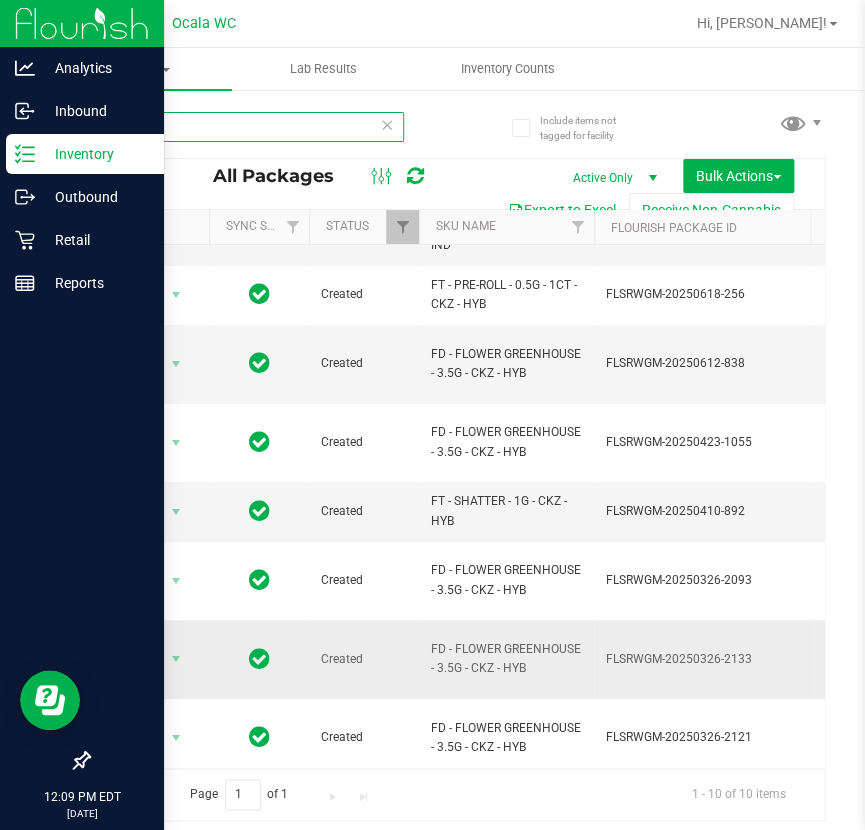 scroll, scrollTop: 0, scrollLeft: 0, axis: both 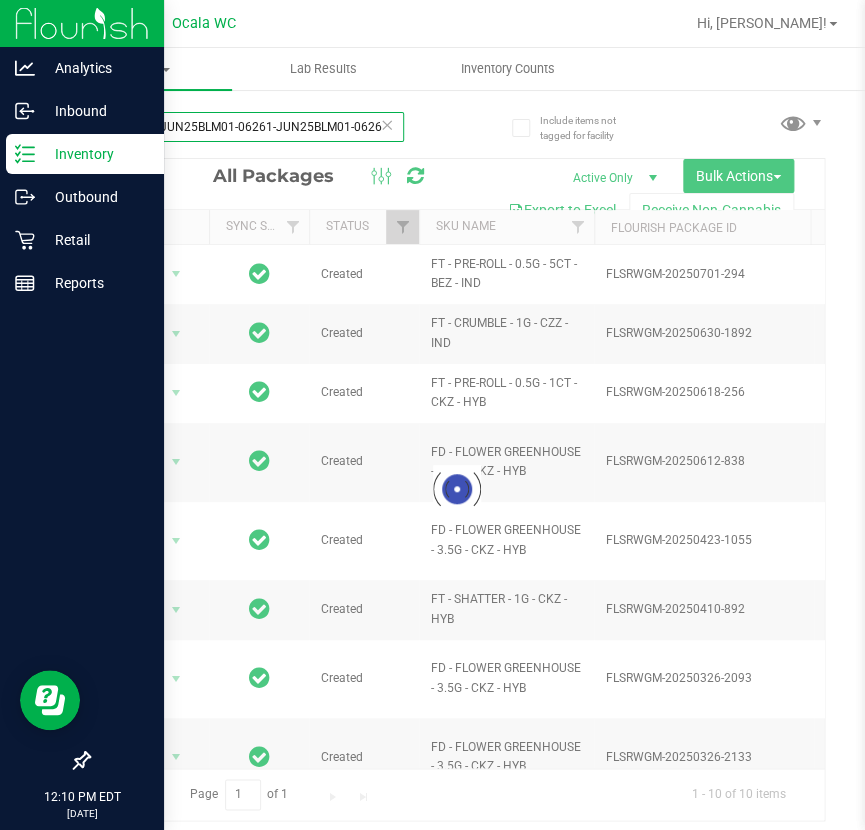 type on "cakez1-JUN25BLM01-06261-JUN25BLM01-0626" 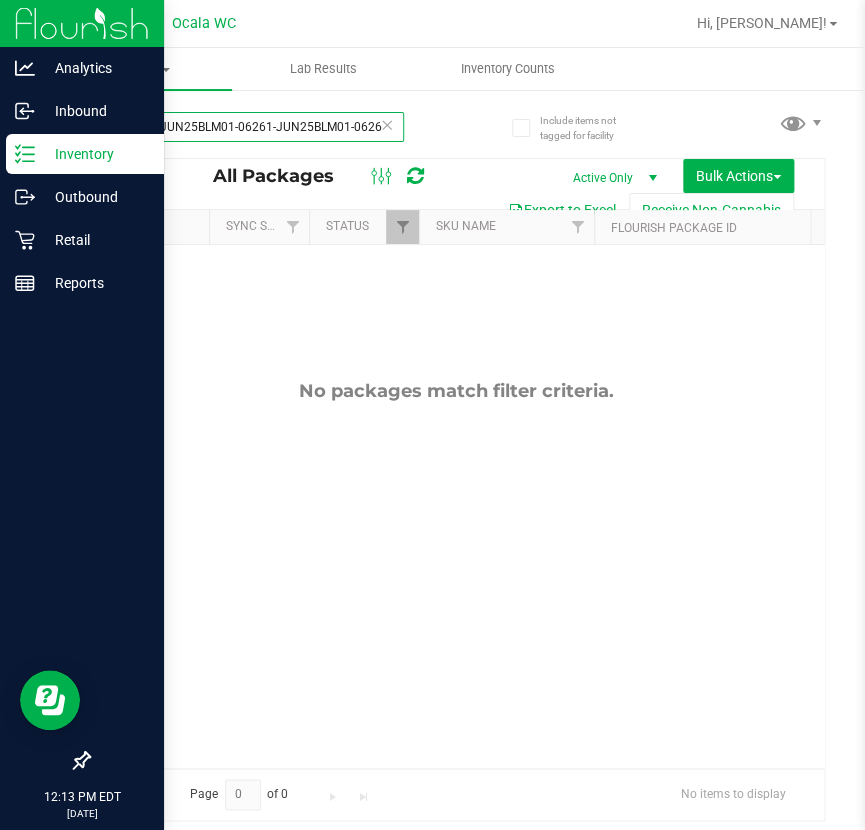 click on "cakez1-JUN25BLM01-06261-JUN25BLM01-0626" at bounding box center (246, 127) 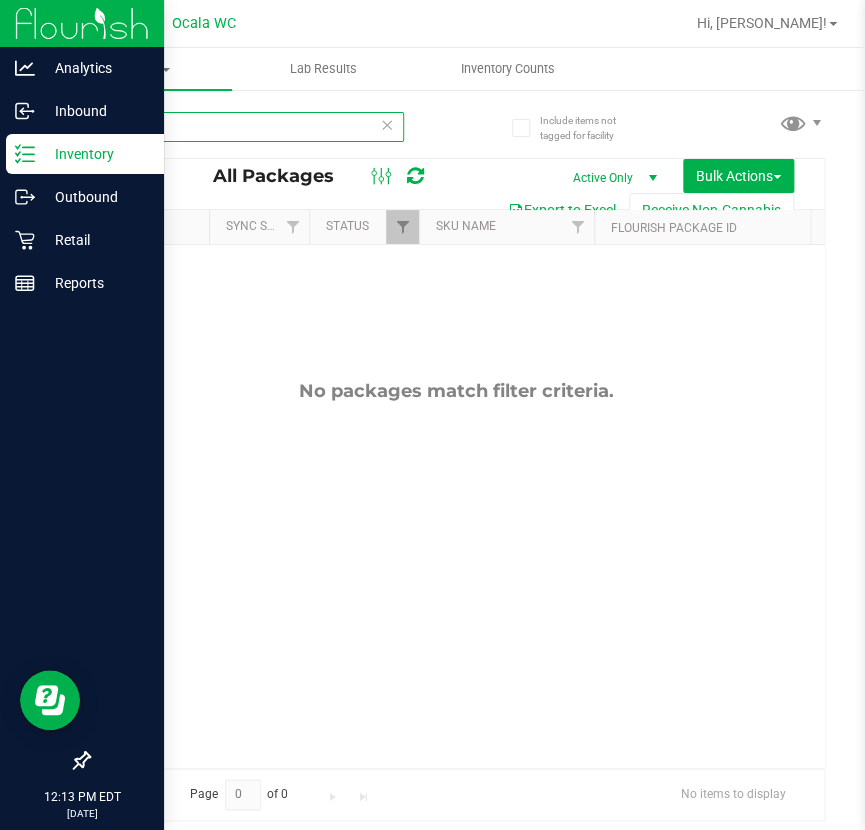 type 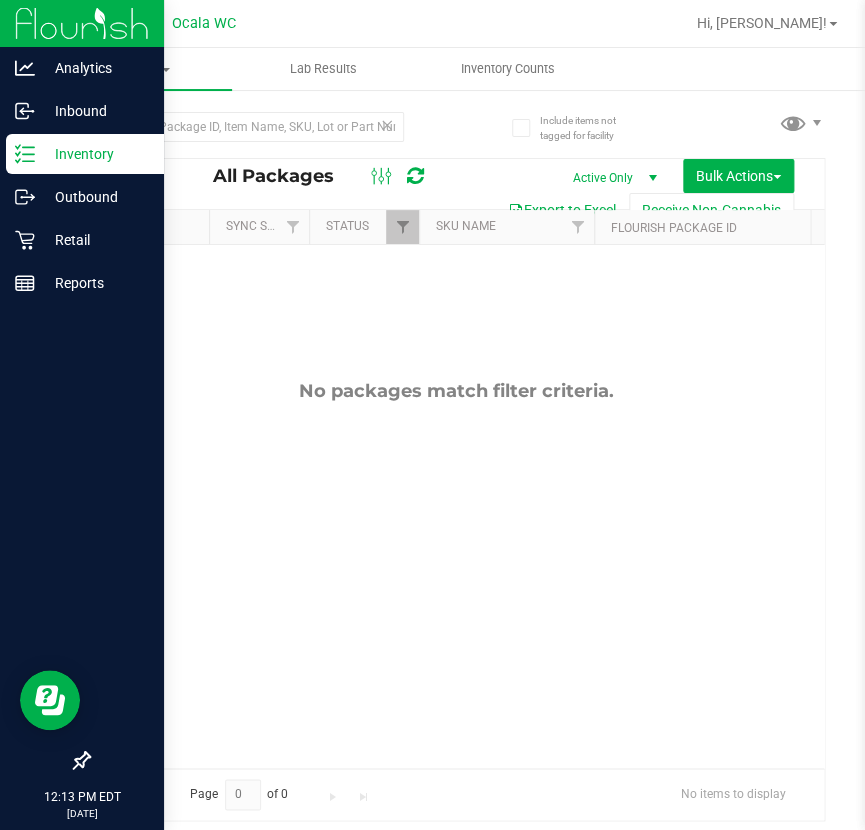 click on "No packages match filter criteria." at bounding box center [456, 574] 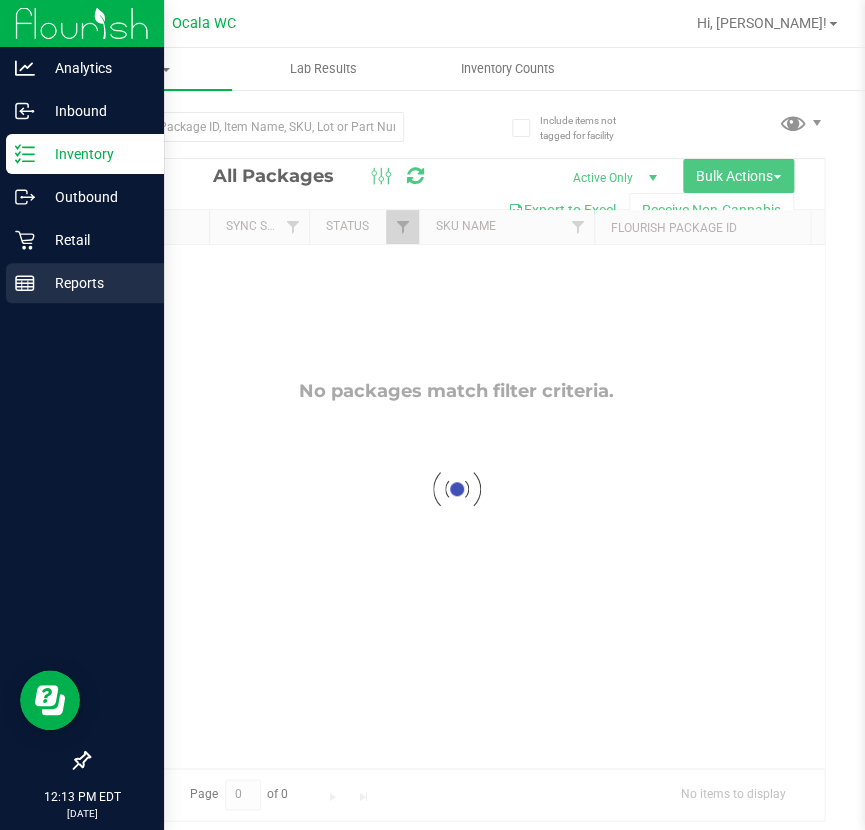 click 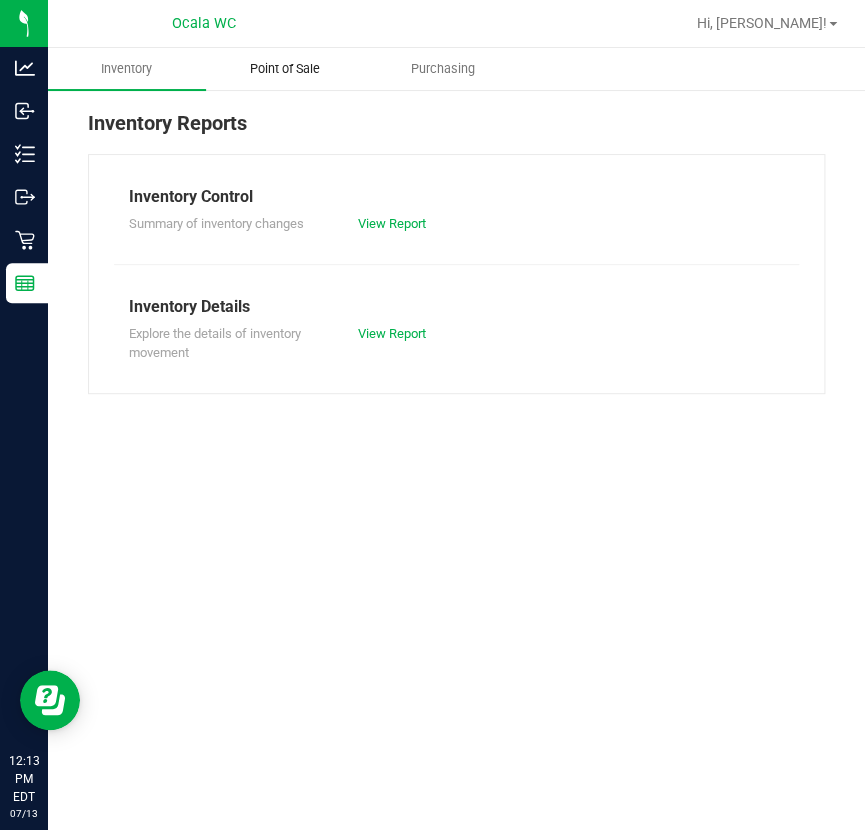 click on "Point of Sale" at bounding box center [285, 69] 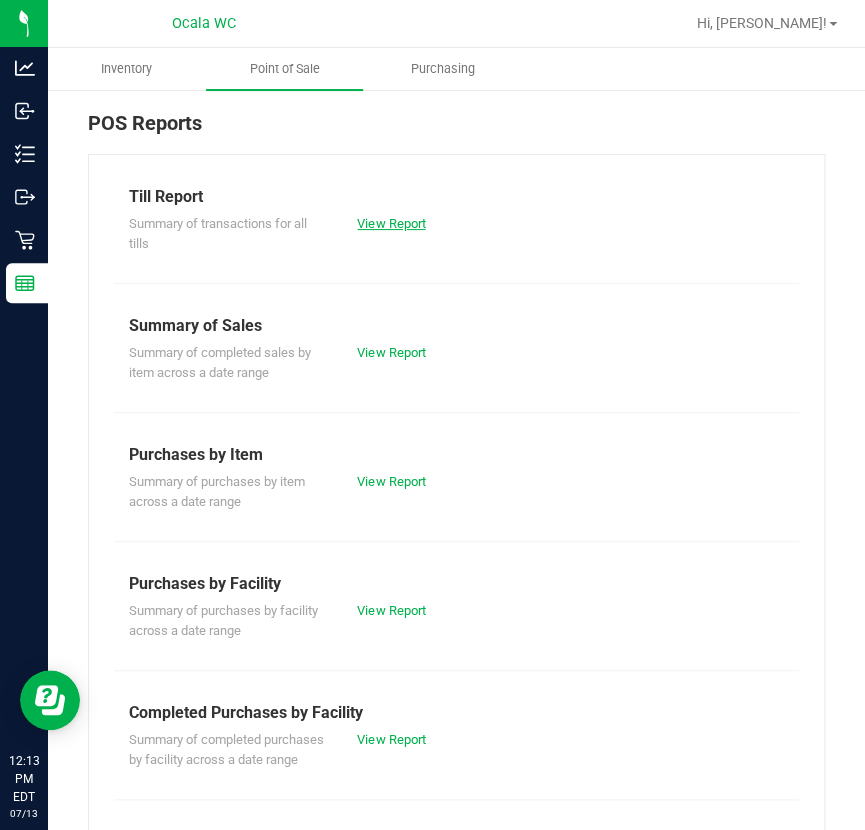 click on "View Report" at bounding box center (391, 223) 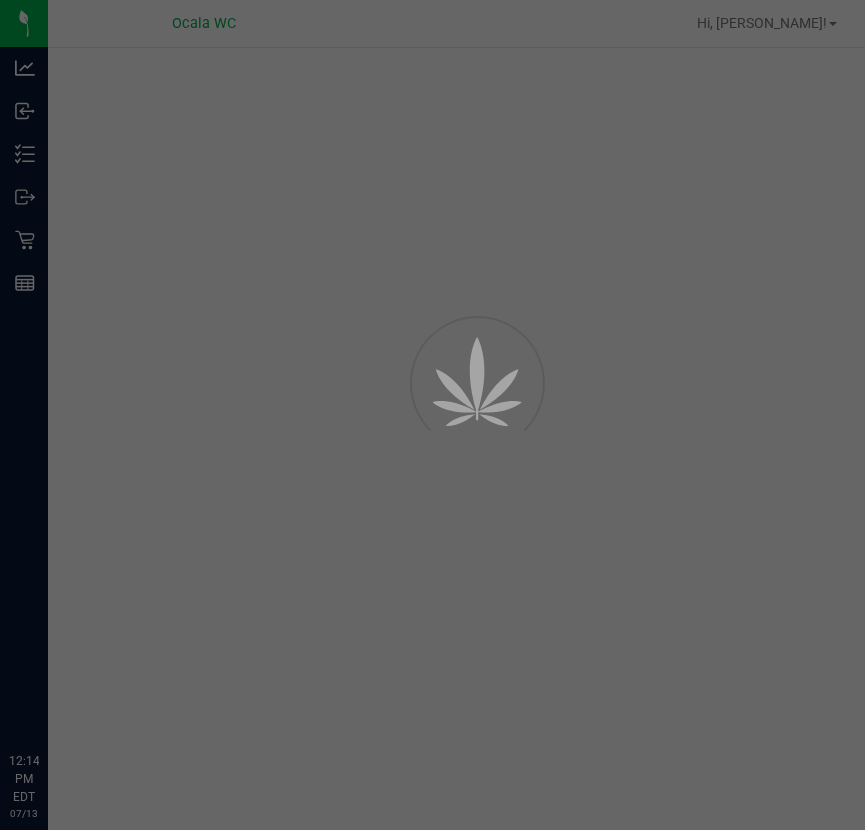 scroll, scrollTop: 0, scrollLeft: 0, axis: both 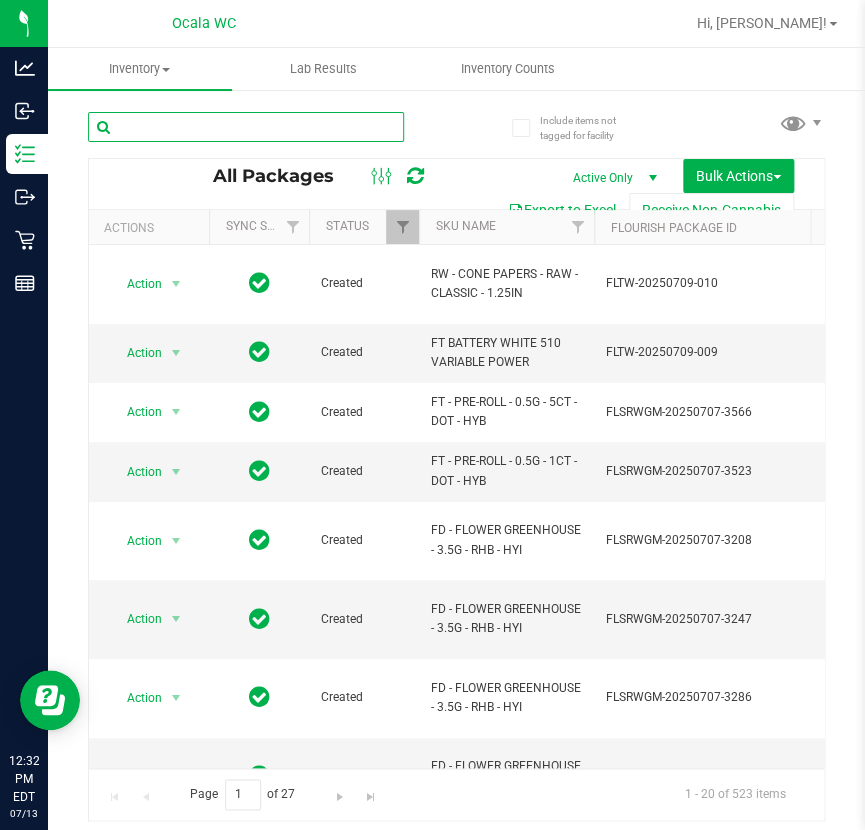click at bounding box center [246, 127] 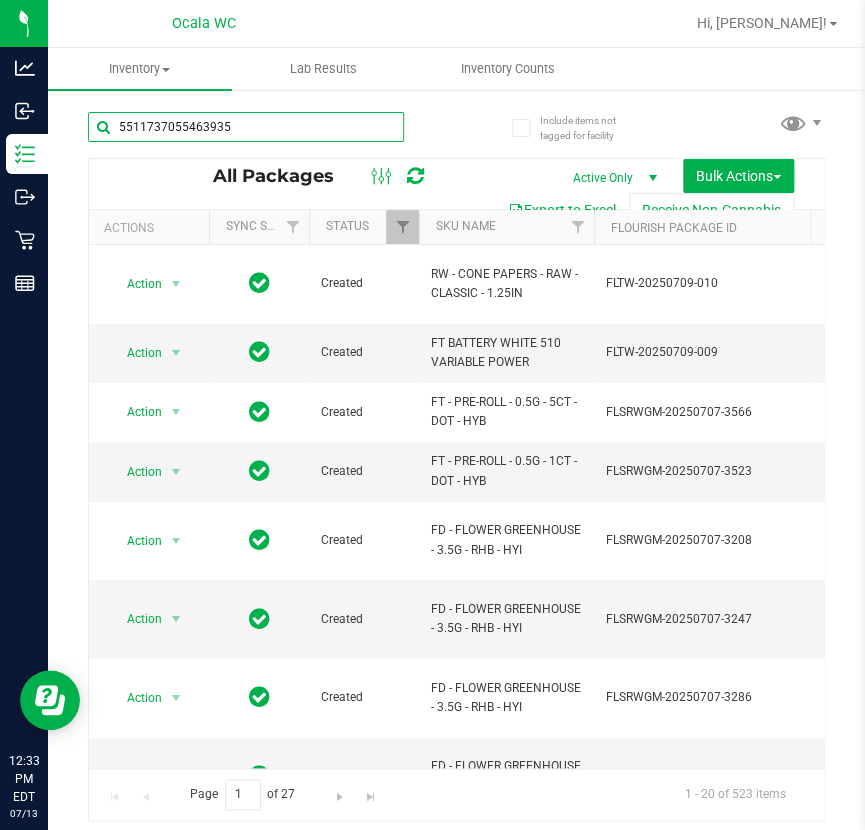 type on "5511737055463935" 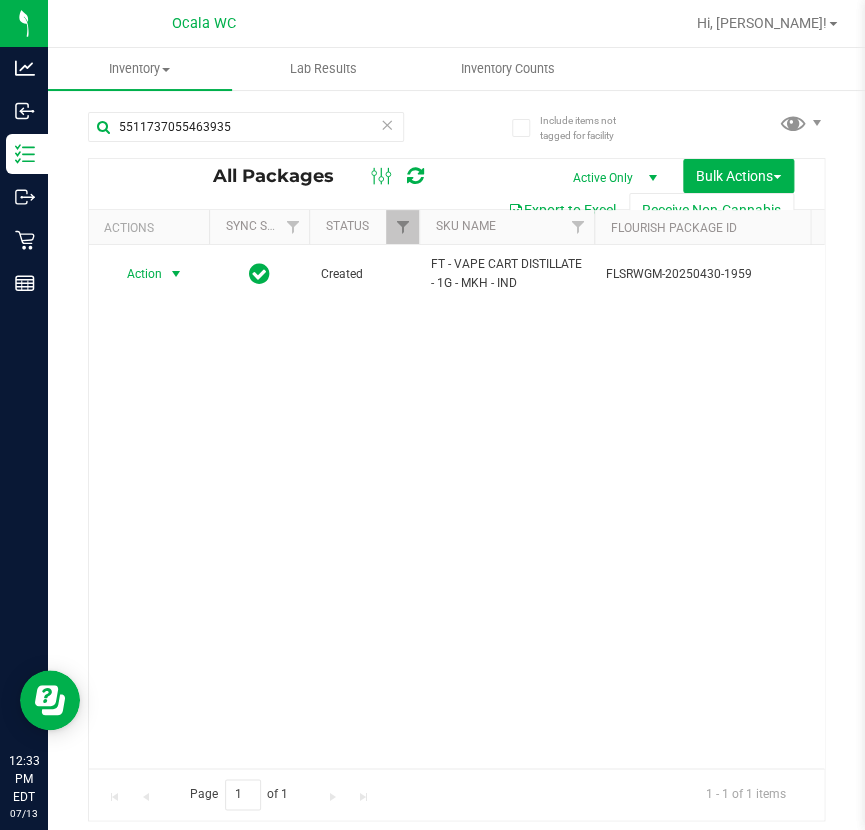click on "Action" at bounding box center (136, 274) 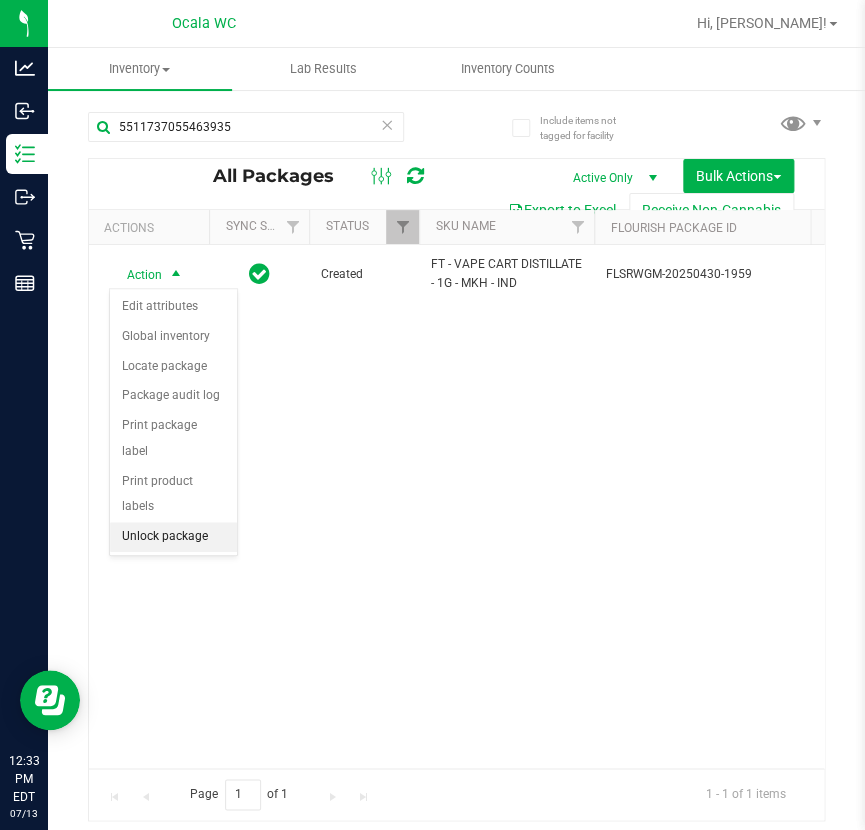 drag, startPoint x: 164, startPoint y: 511, endPoint x: 165, endPoint y: 496, distance: 15.033297 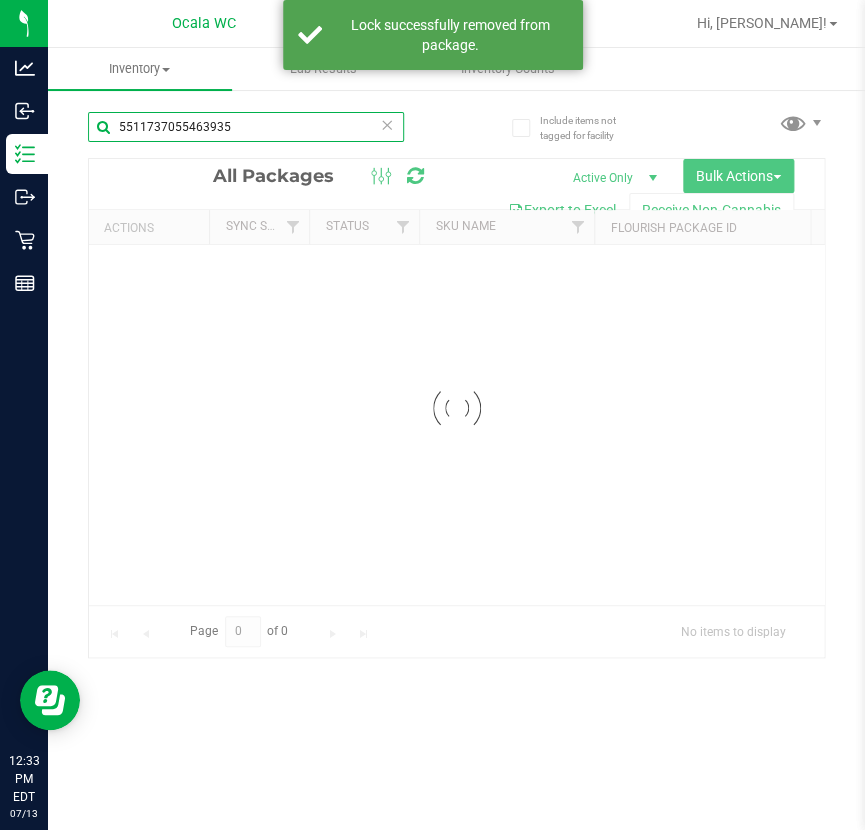 drag, startPoint x: 131, startPoint y: 124, endPoint x: -210, endPoint y: -91, distance: 403.12033 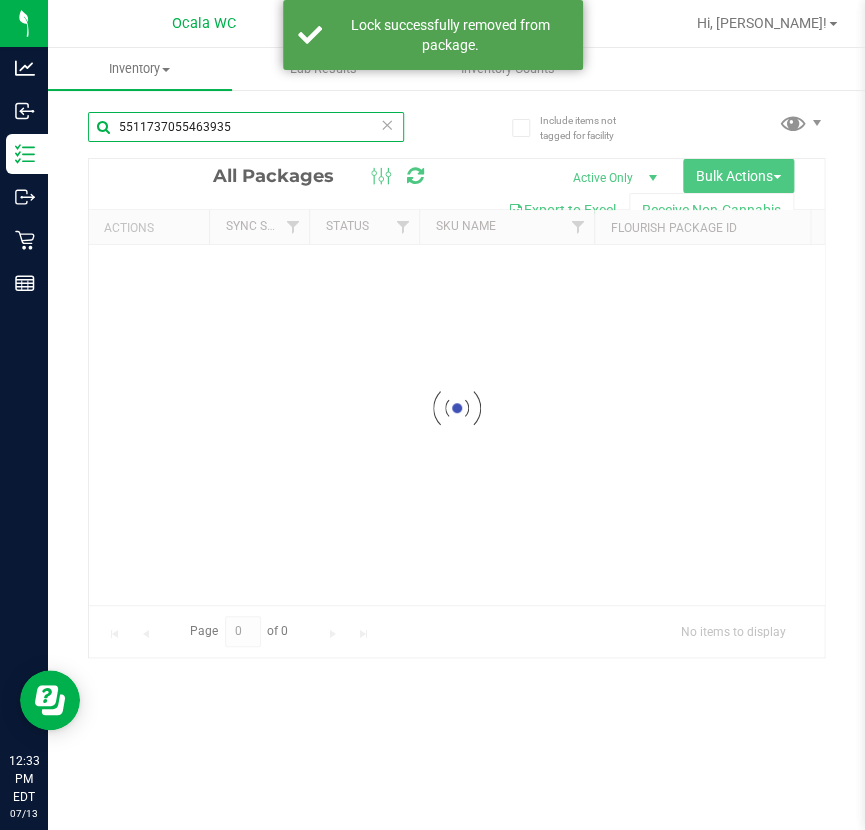 click on "Analytics Inbound Inventory Outbound Retail Reports 12:33 PM EDT 07/13/2025  07/13   Ocala WC   Hi, Marjorie!
Inventory
All packages
All inventory
Waste log
Create inventory
Lab Results
Inventory Counts" at bounding box center (432, 415) 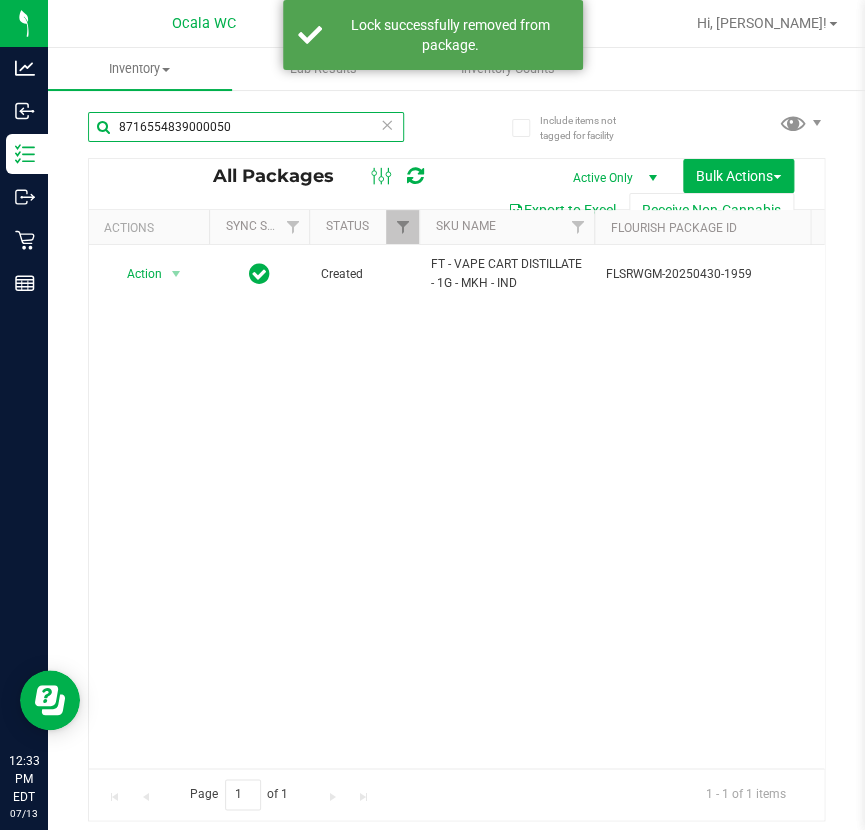 type on "8716554839000050" 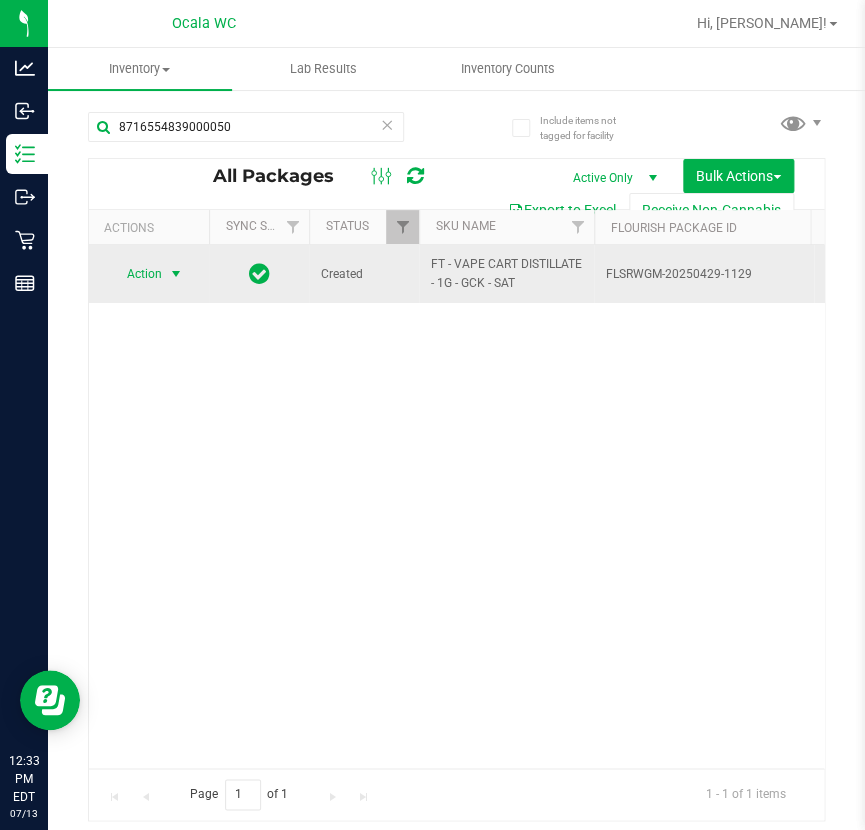 click on "Action" at bounding box center [136, 274] 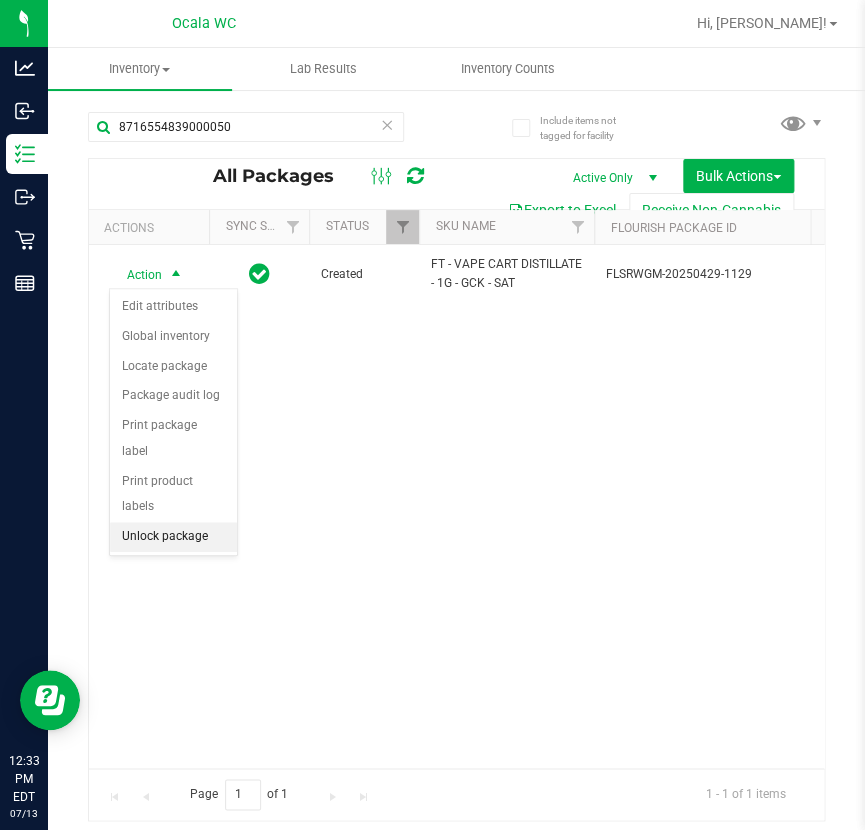 click on "Unlock package" at bounding box center (173, 537) 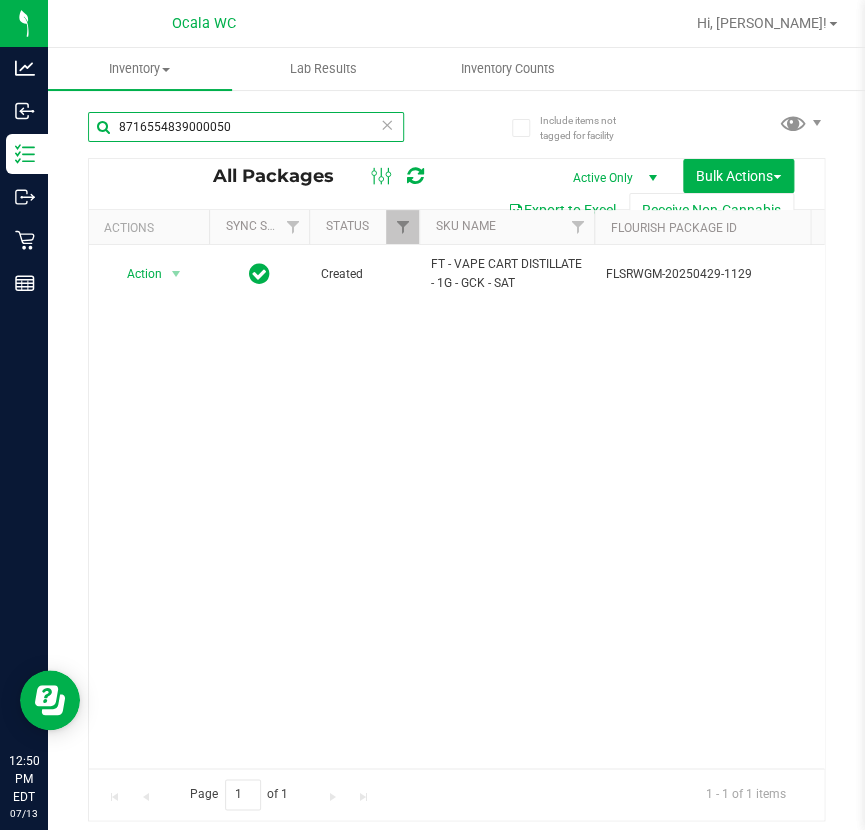 drag, startPoint x: 229, startPoint y: 134, endPoint x: -325, endPoint y: 54, distance: 559.7464 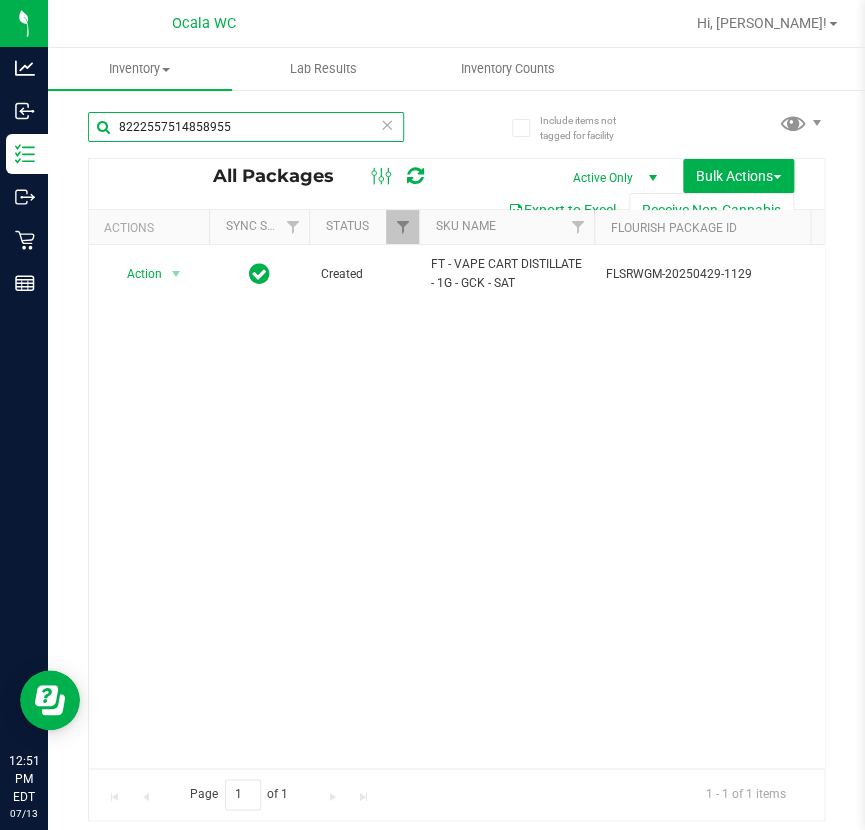 type on "8222557514858955" 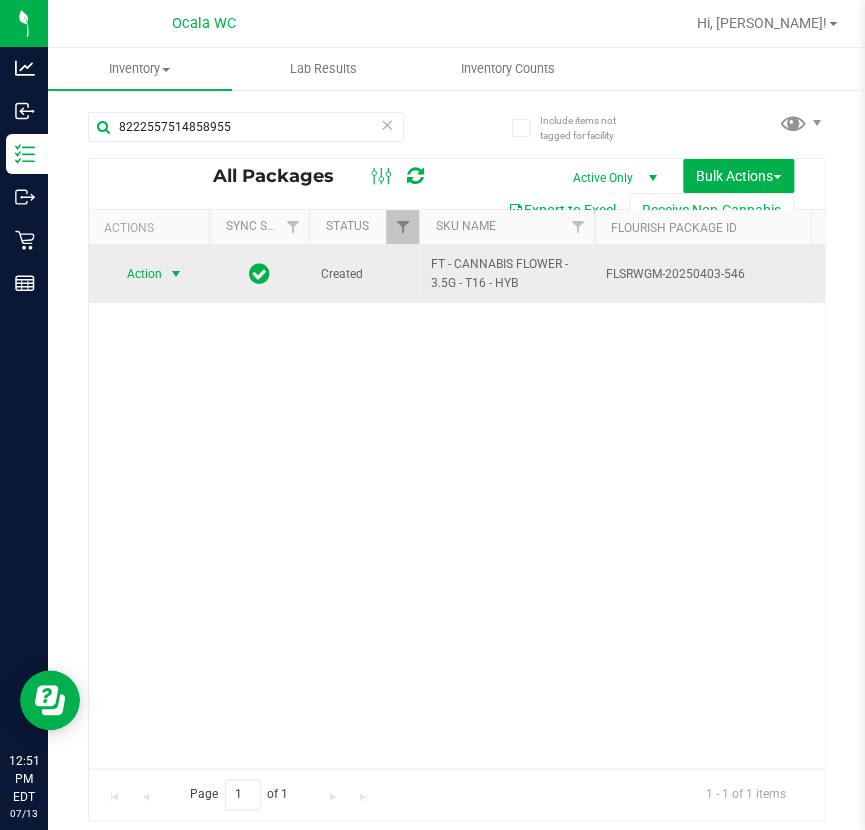 click on "Action" at bounding box center [136, 274] 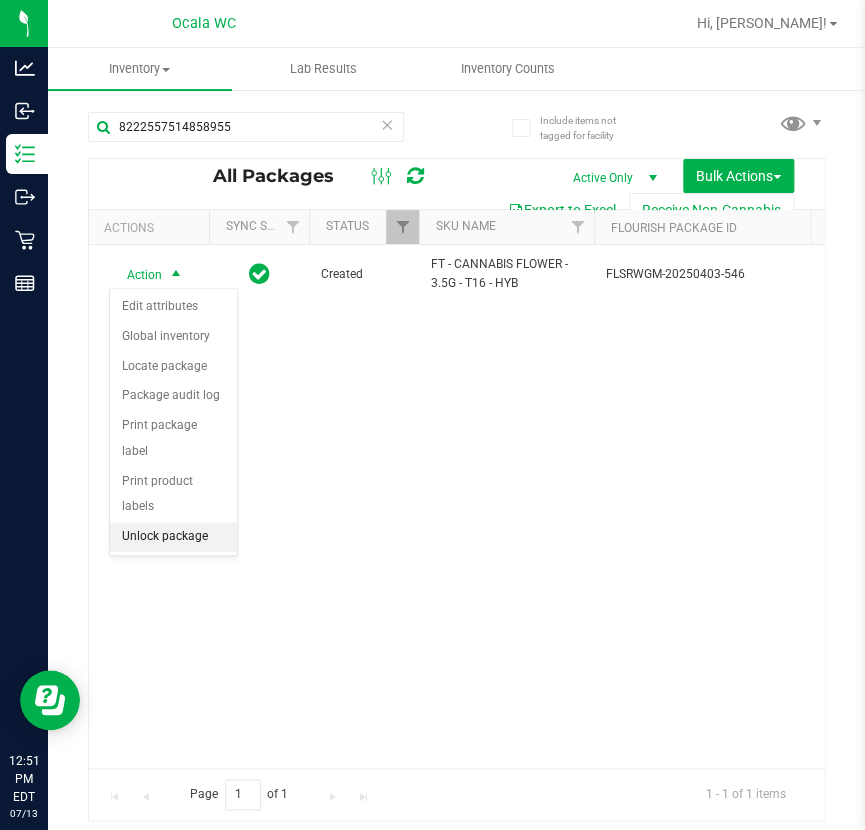 click on "Unlock package" at bounding box center (173, 537) 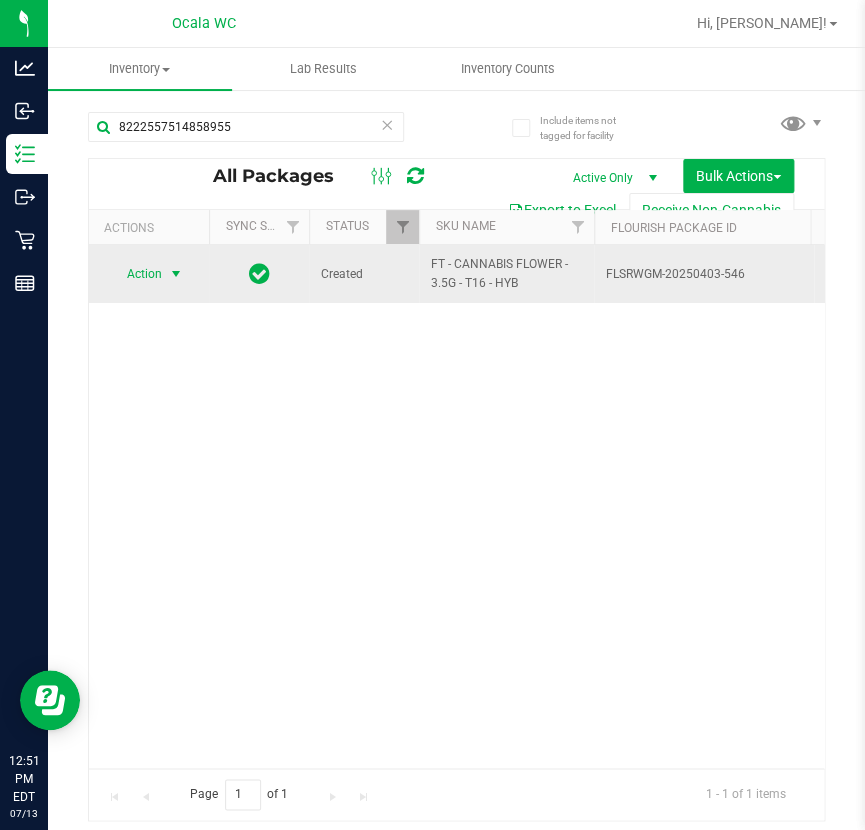 click on "Action" at bounding box center (136, 274) 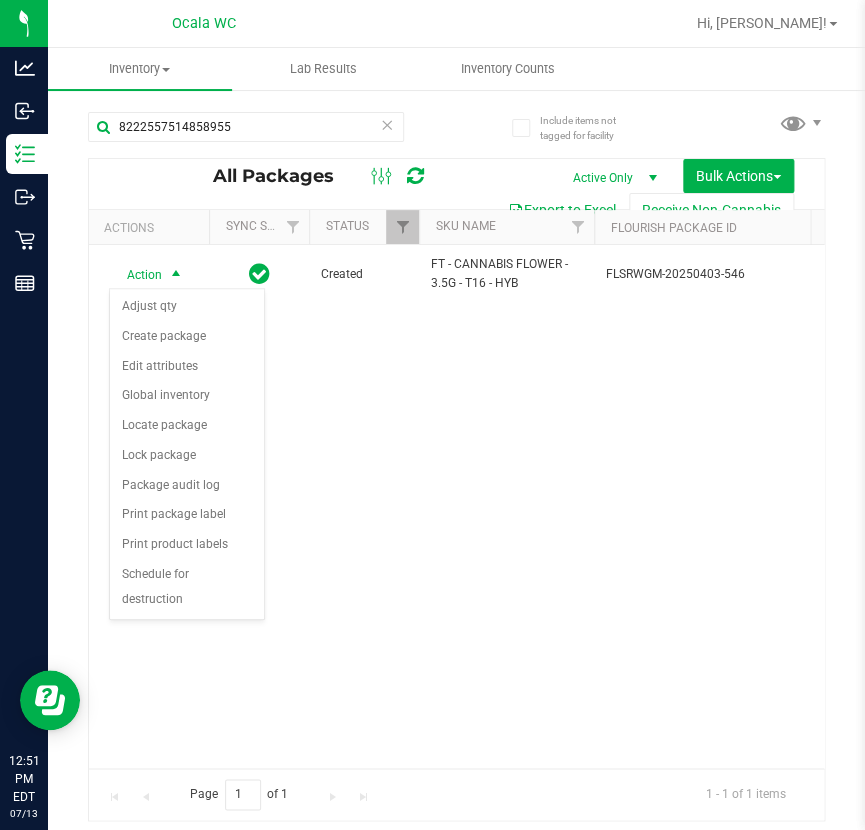 click on "Action Action Adjust qty Create package Edit attributes Global inventory Locate package Lock package Package audit log Print package label Print product labels Schedule for destruction
Created
FT - CANNABIS FLOWER - 3.5G - T16 - HYB
FLSRWGM-20250403-546
8222557514858955
W-FEB25T1601-0328
00001503
21.4000
20
FLO-BUD-FT-CAN-T16
Trop Top
FT 3.5g Cannabis Flower Trop Top (Hybrid)
20
Whole Flower
$50.00000" at bounding box center [456, 506] 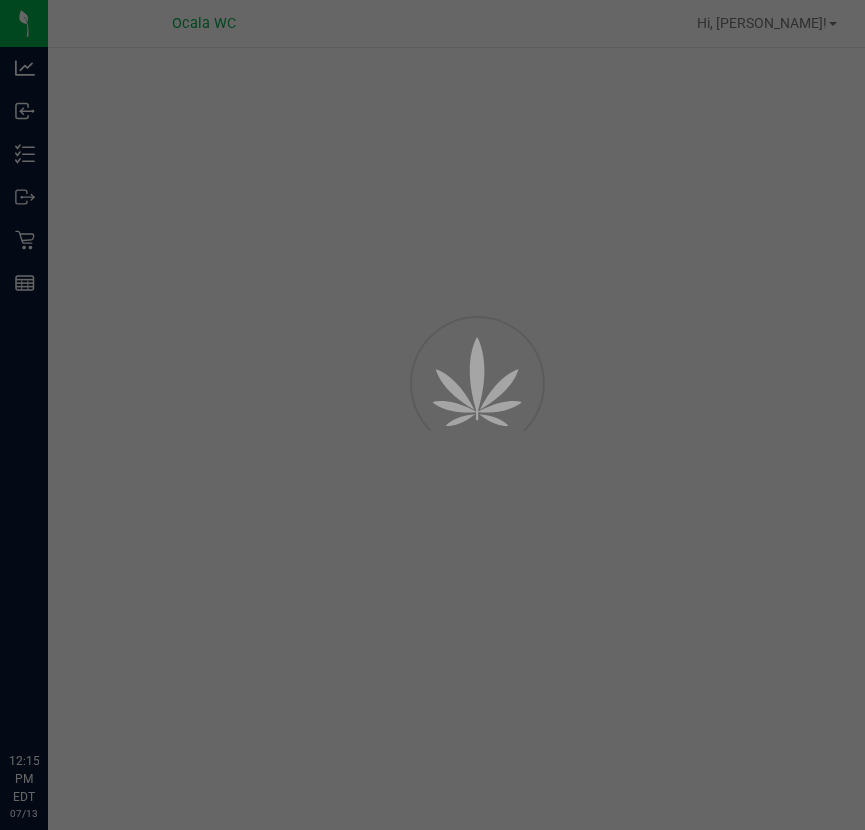 scroll, scrollTop: 0, scrollLeft: 0, axis: both 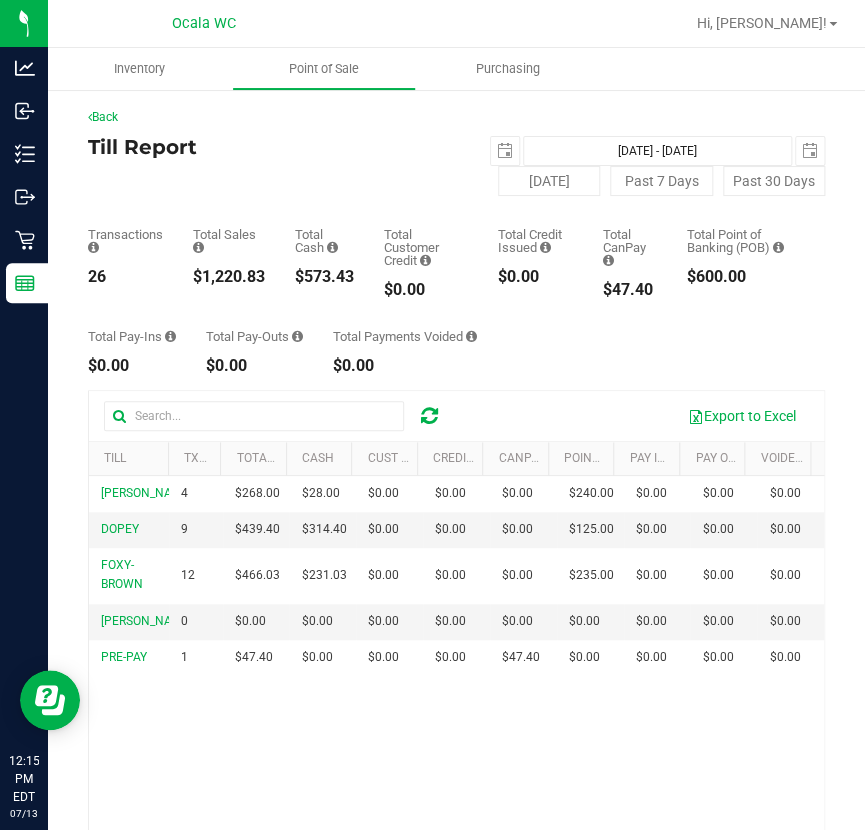 click on "Back
Till Report
[DATE]
[DATE] - [DATE]
[DATE]
[DATE]
Past 7 Days
Past 30 Days
Transactions
26
Total Sales
$1,220.83
Total Cash
$573.43
Total Customer Credit" at bounding box center (456, 579) 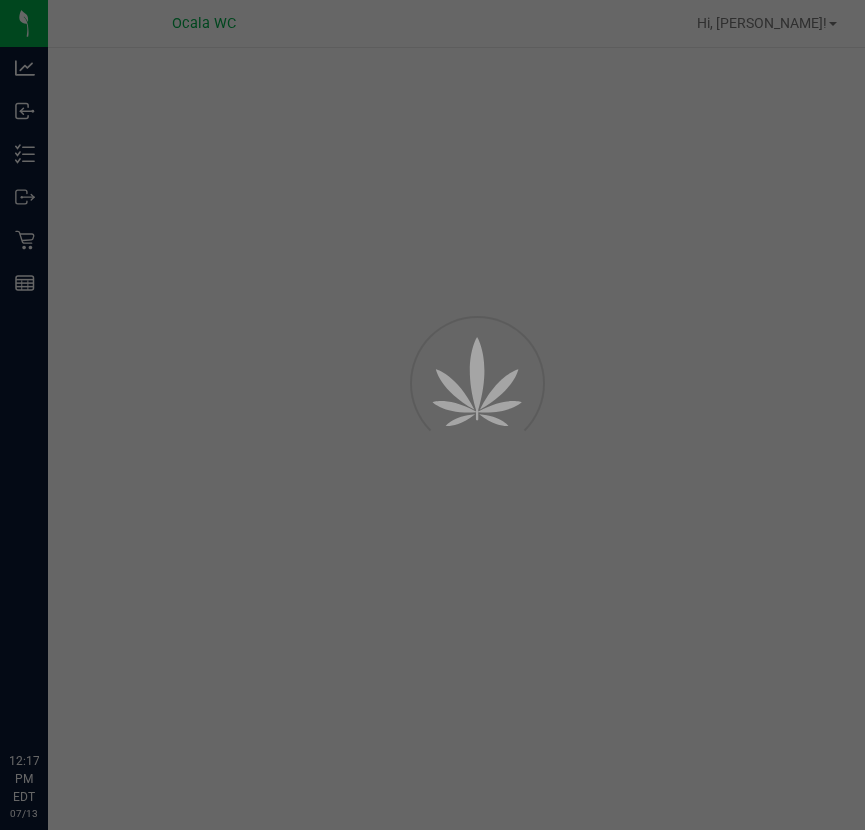 scroll, scrollTop: 0, scrollLeft: 0, axis: both 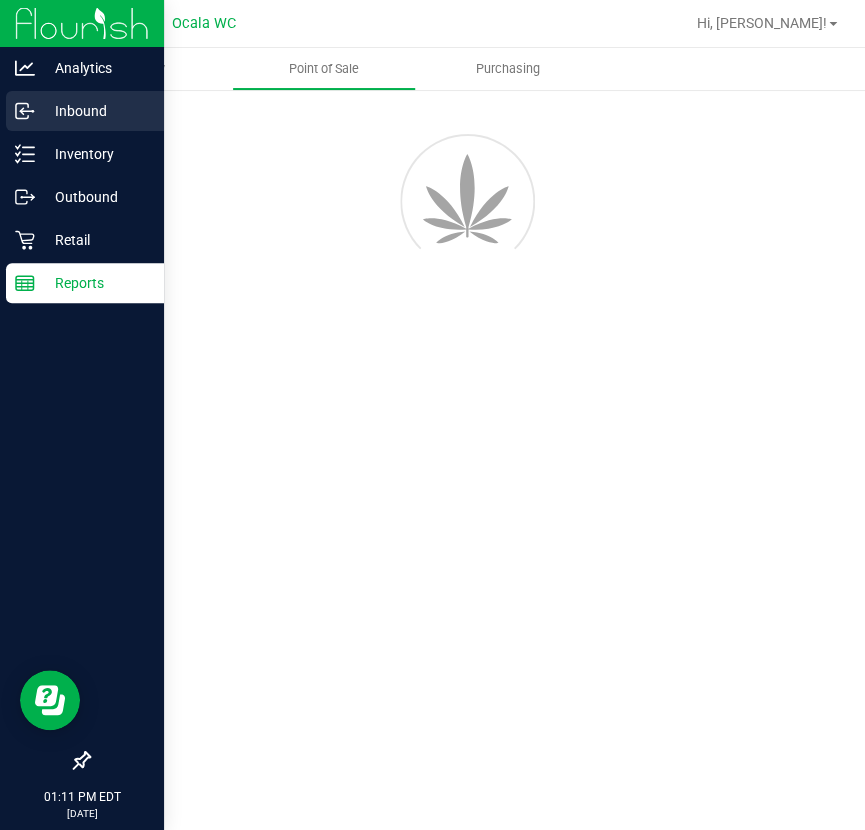 click on "Inbound" at bounding box center (95, 111) 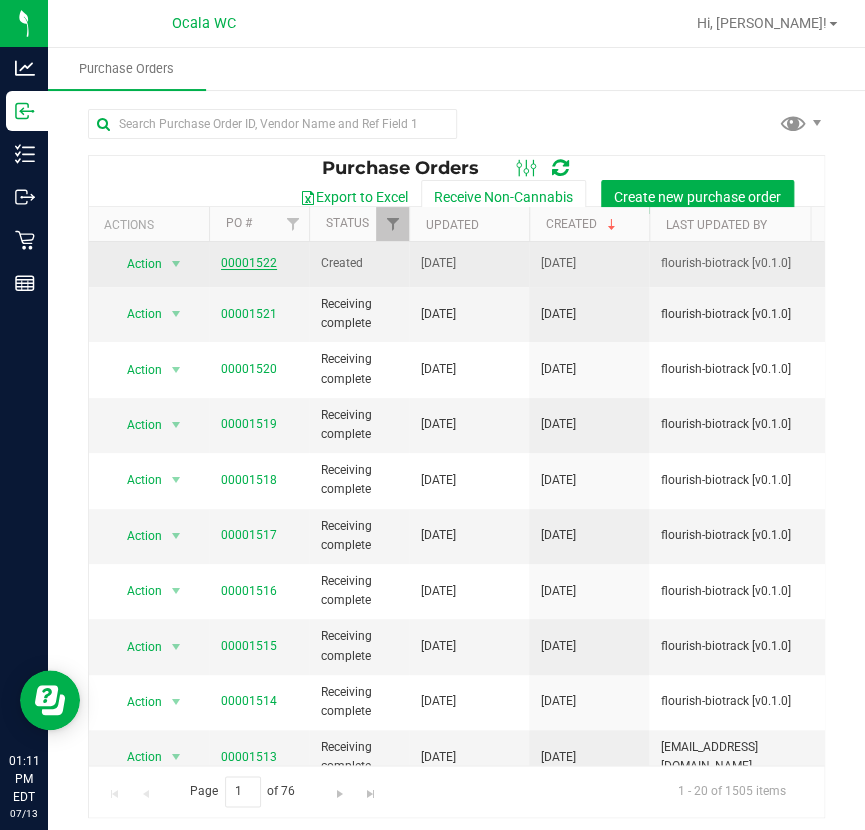 click on "00001522" at bounding box center (249, 263) 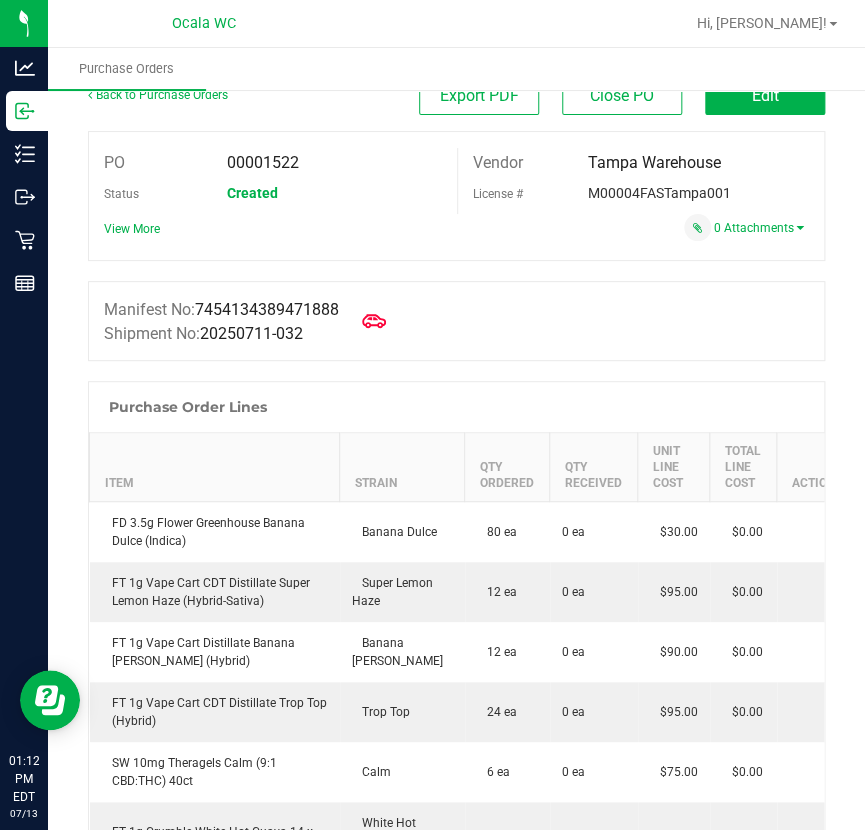 scroll, scrollTop: 0, scrollLeft: 0, axis: both 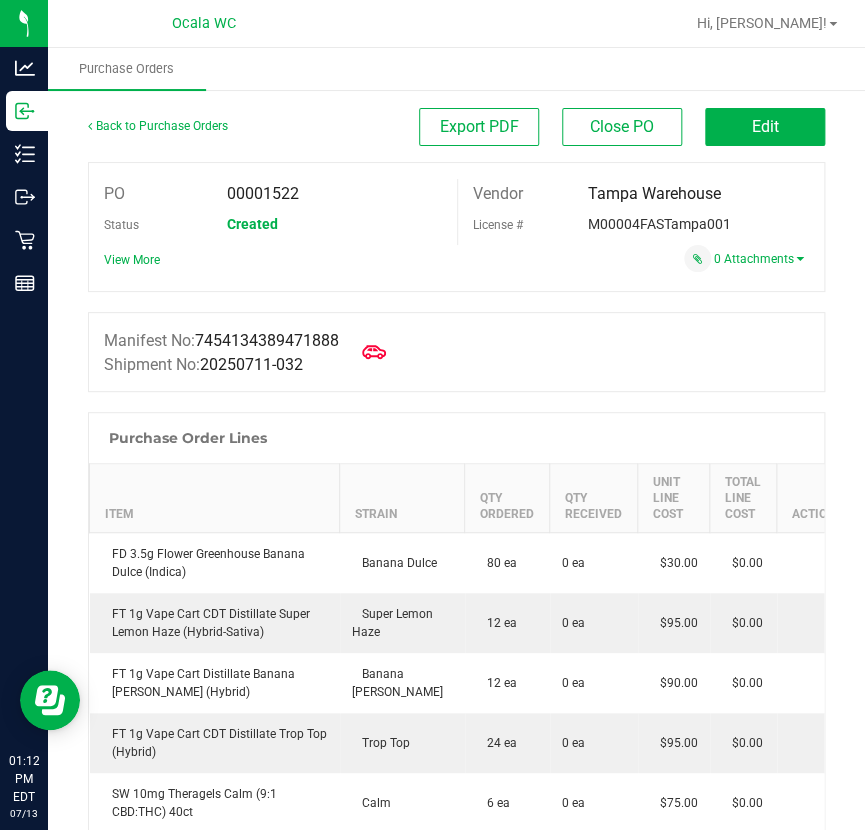 click on "Created" at bounding box center [334, 224] 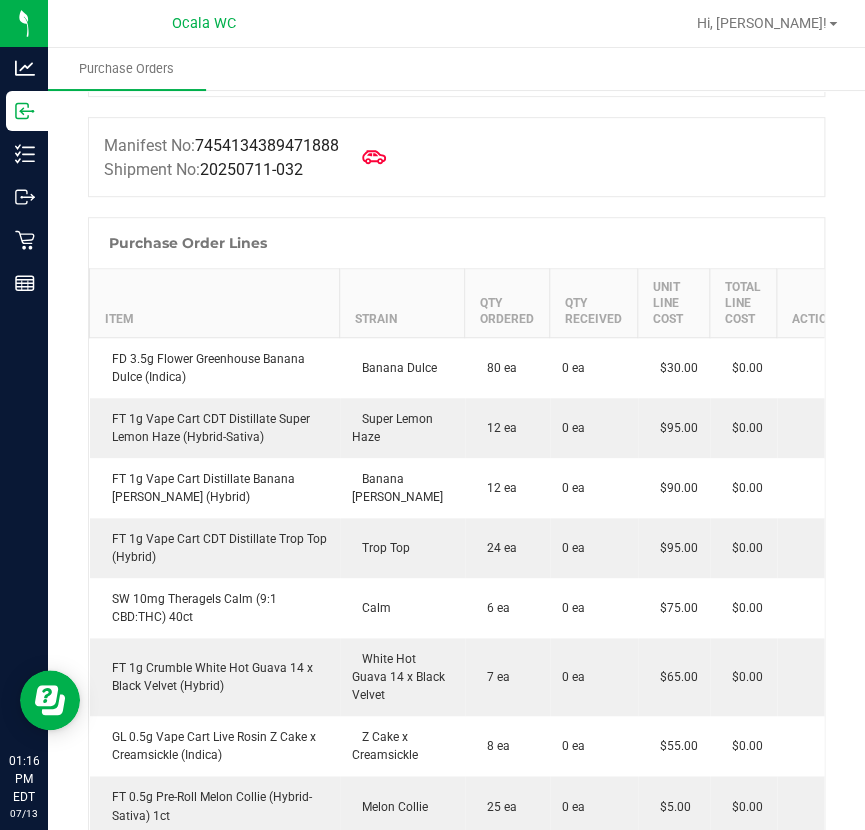 scroll, scrollTop: 0, scrollLeft: 0, axis: both 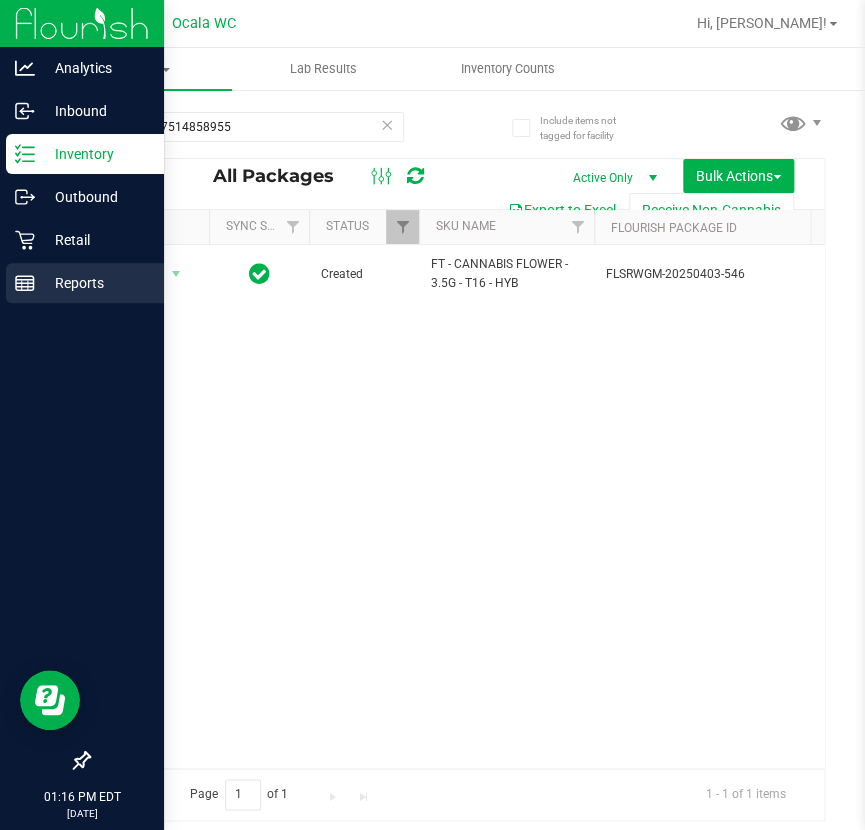click 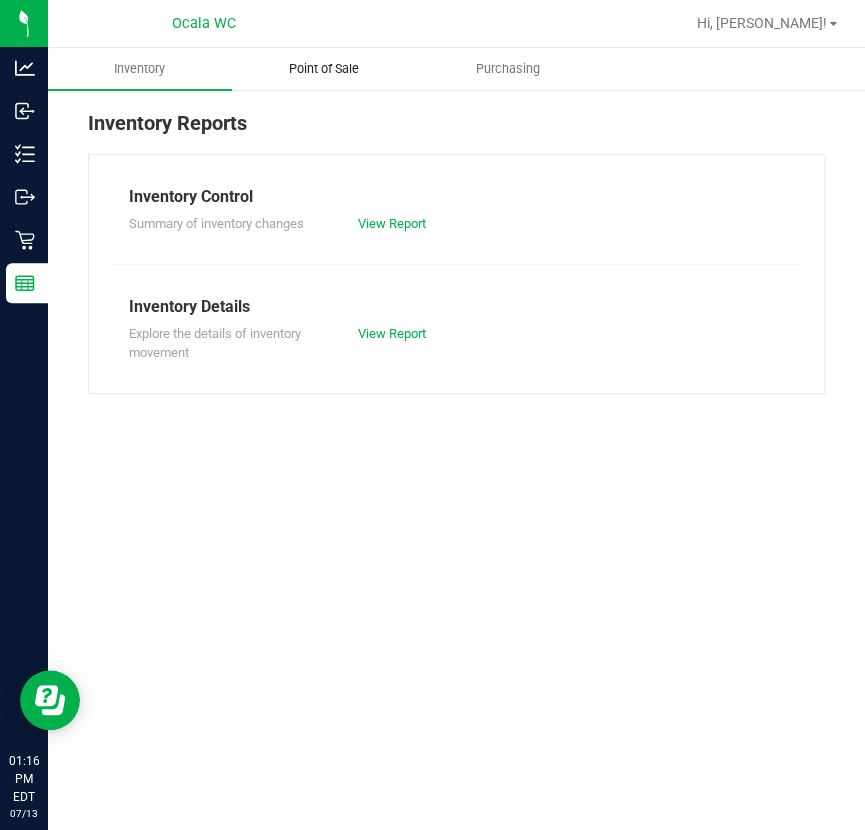 click on "Point of Sale" at bounding box center [324, 69] 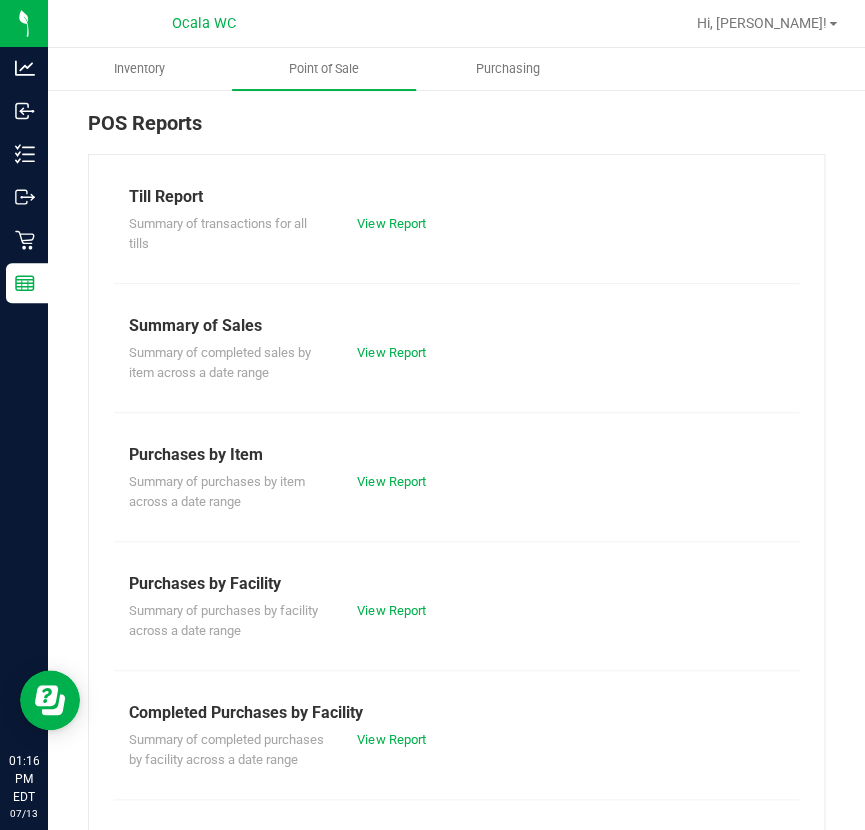 click on "Summary of transactions for all tills
View Report" at bounding box center (456, 231) 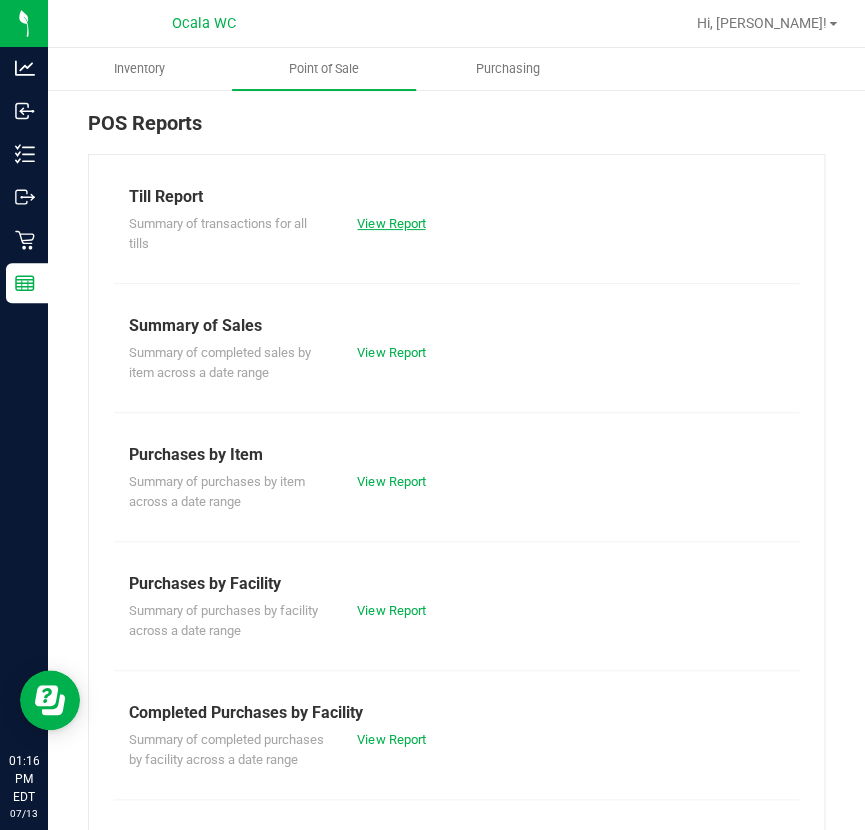click on "View Report" at bounding box center [391, 223] 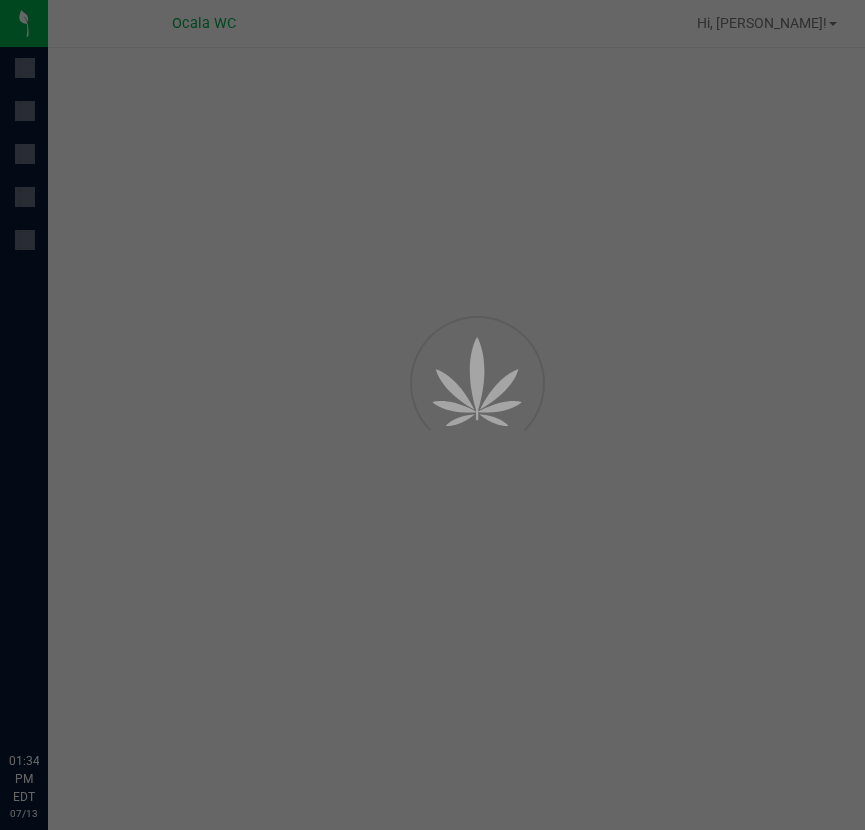 scroll, scrollTop: 0, scrollLeft: 0, axis: both 